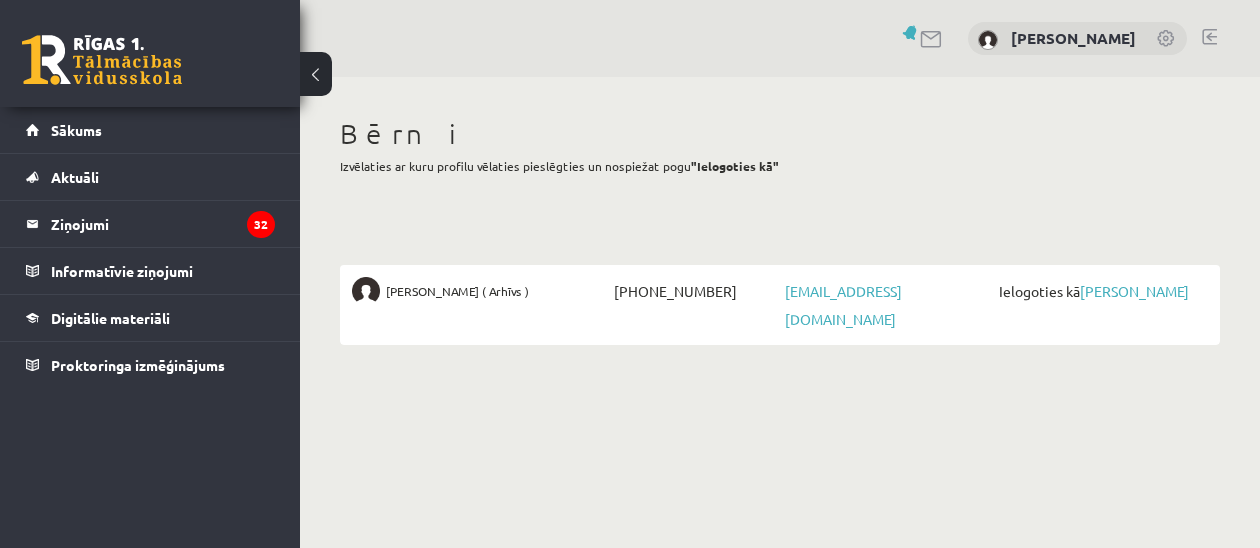 scroll, scrollTop: 0, scrollLeft: 0, axis: both 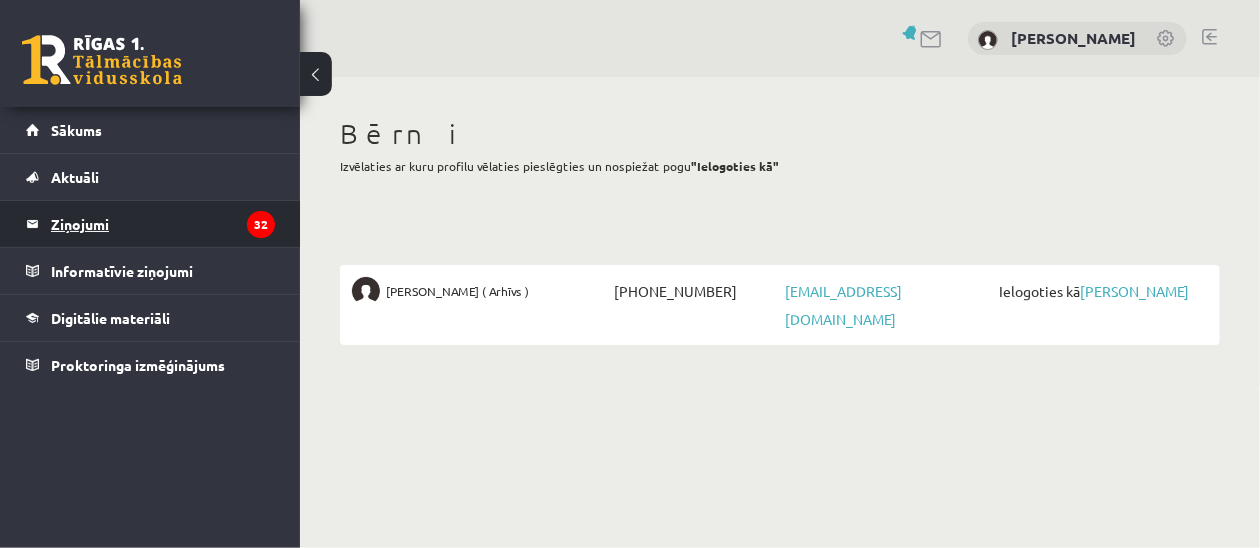 click on "Ziņojumi
32" at bounding box center (163, 224) 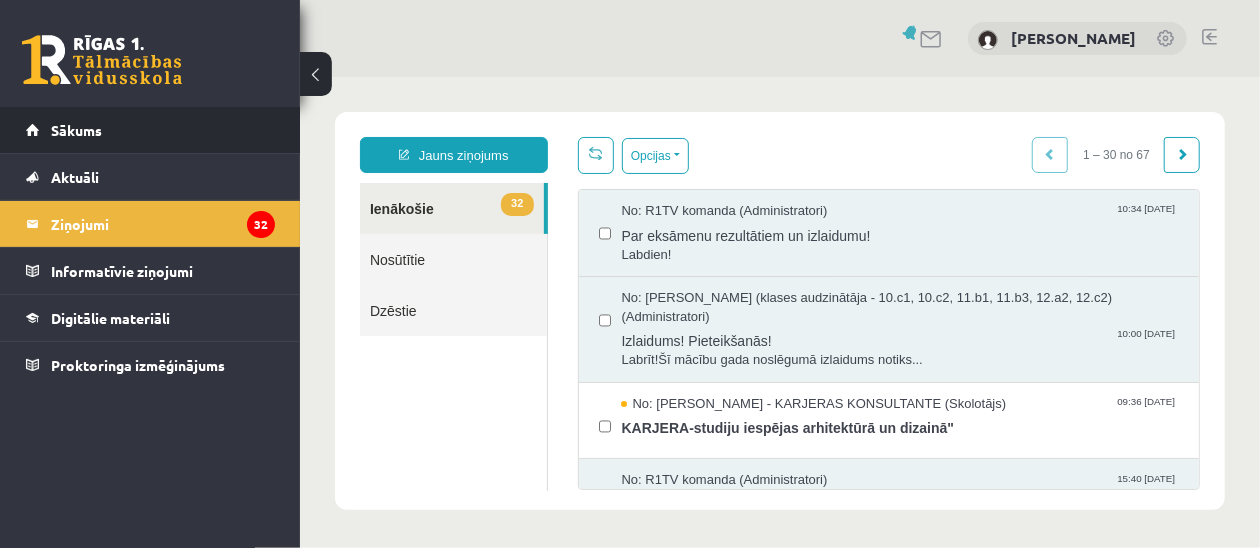 scroll, scrollTop: 0, scrollLeft: 0, axis: both 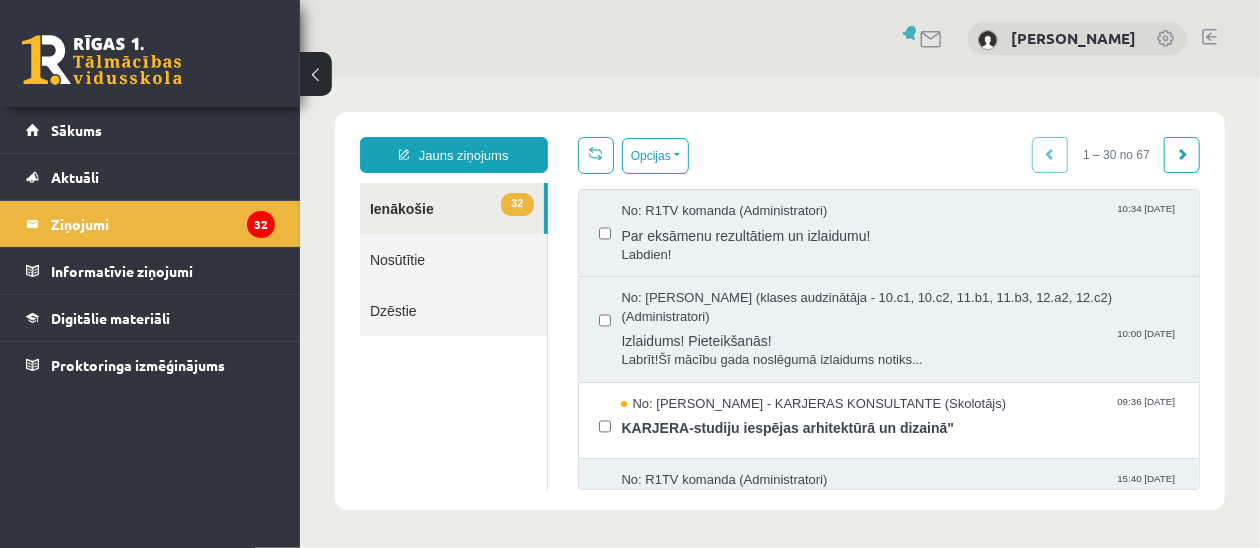click on "Nosūtītie" at bounding box center [452, 258] 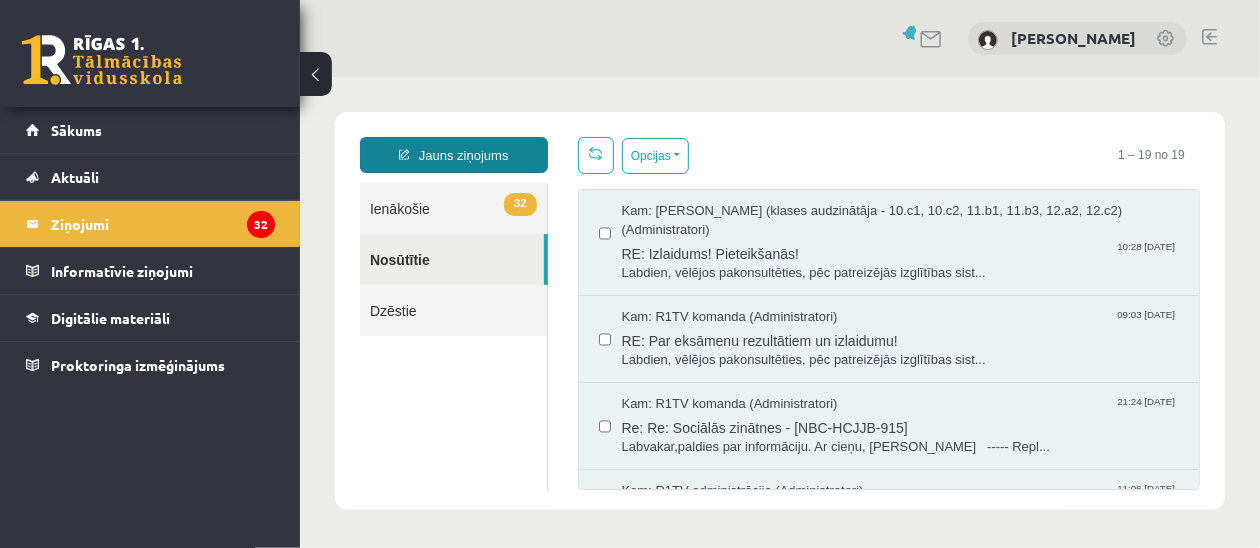 scroll, scrollTop: 0, scrollLeft: 0, axis: both 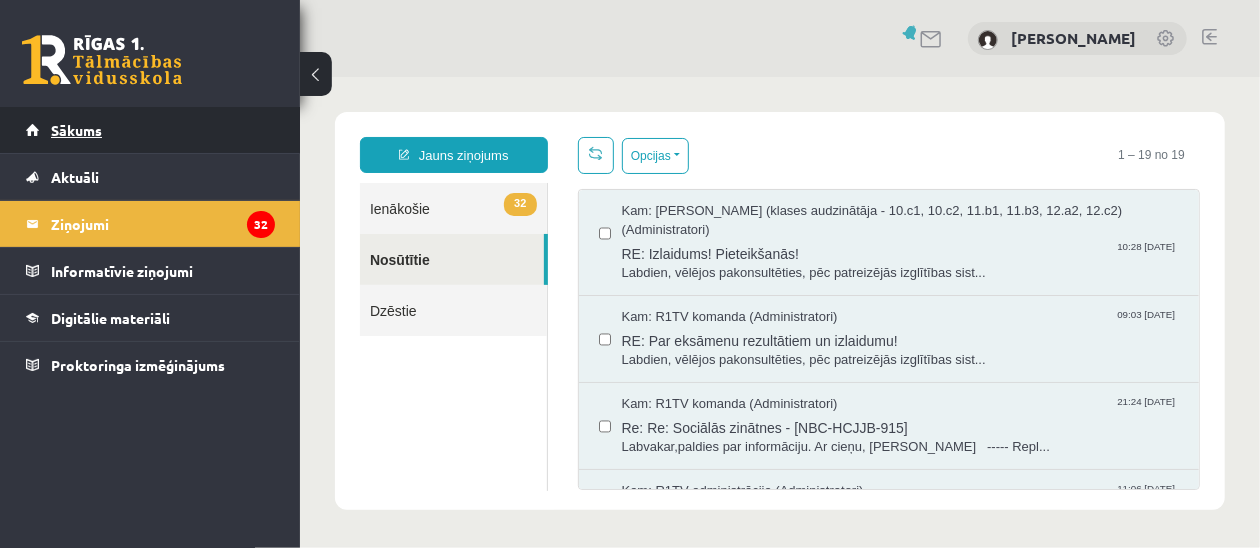 click on "Sākums" at bounding box center [76, 130] 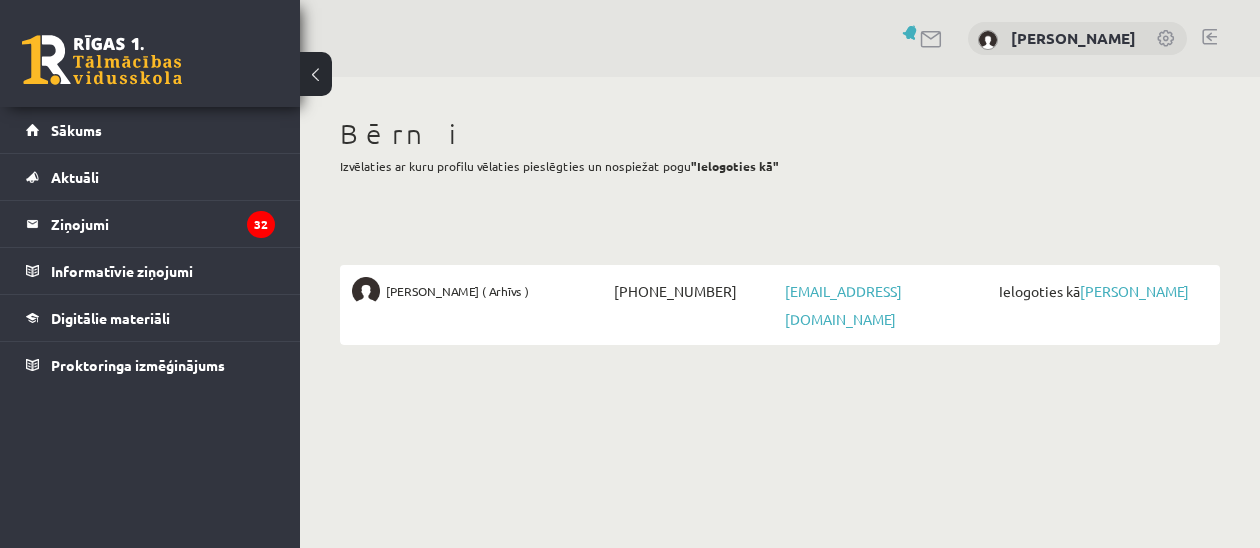 scroll, scrollTop: 0, scrollLeft: 0, axis: both 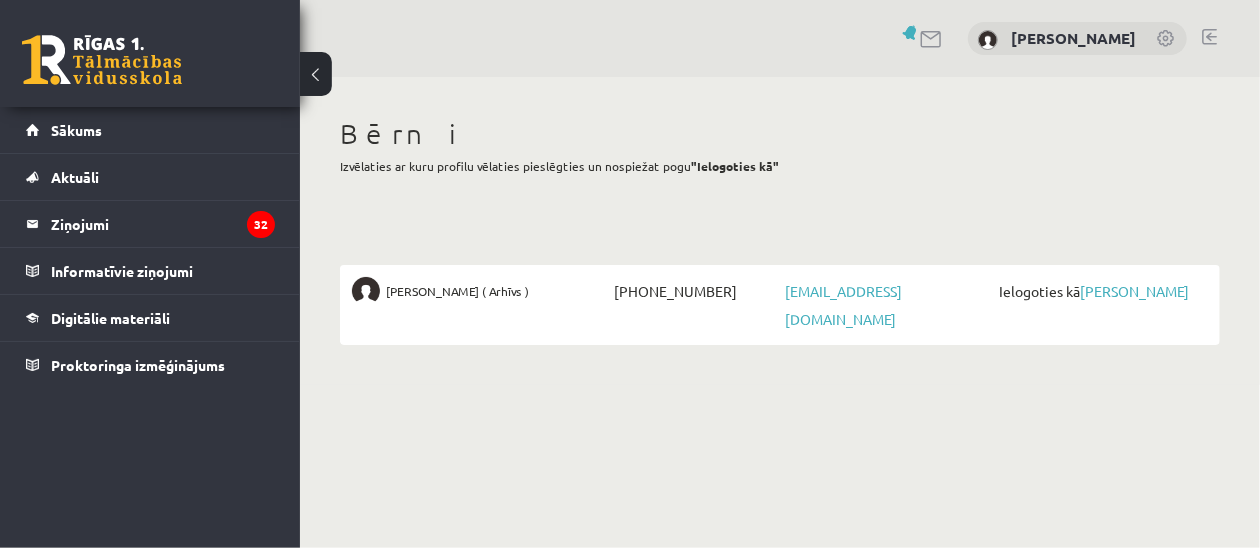 click at bounding box center (932, 39) 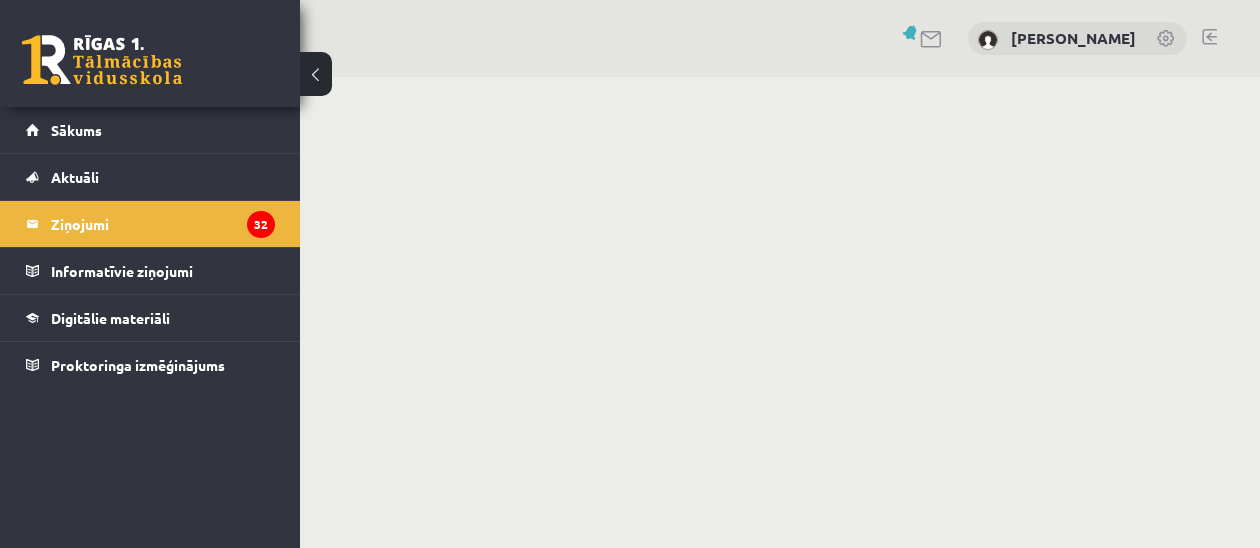 scroll, scrollTop: 0, scrollLeft: 0, axis: both 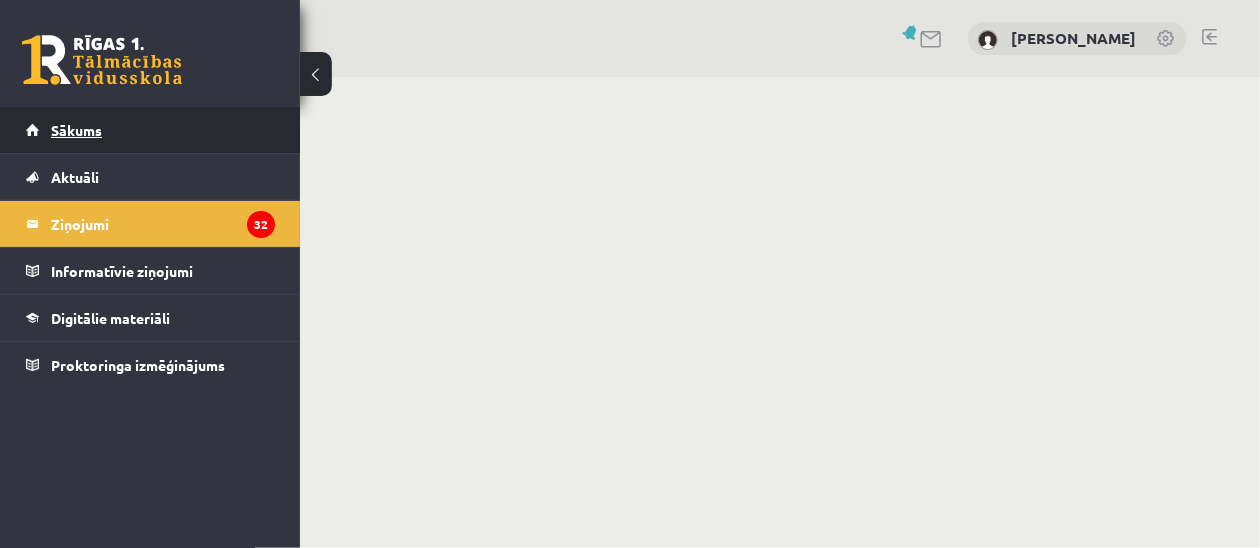 click on "Sākums" at bounding box center [76, 130] 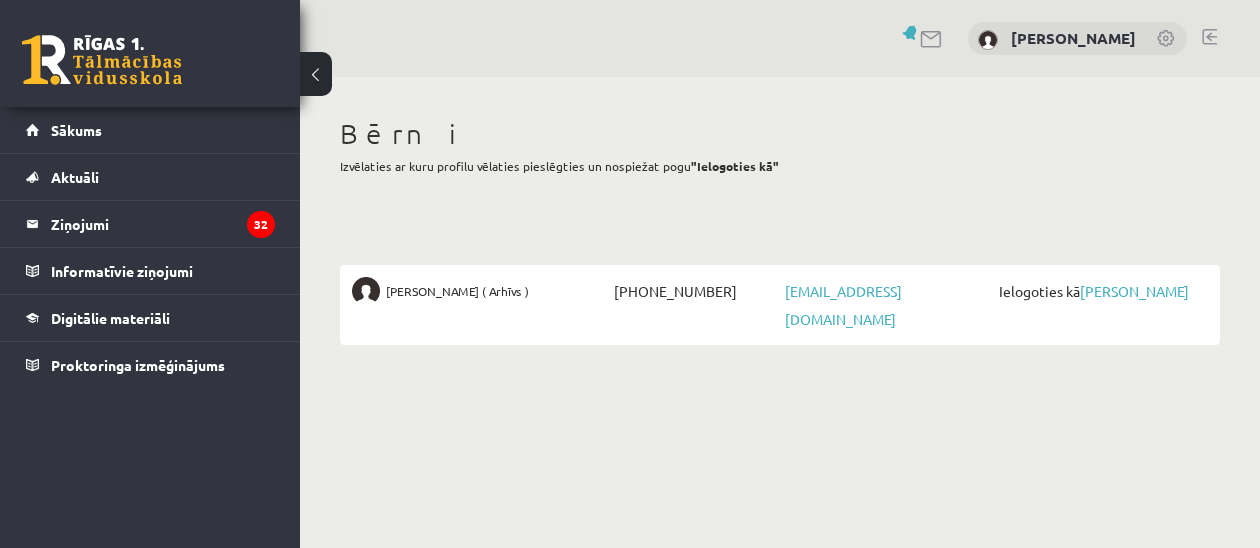 scroll, scrollTop: 0, scrollLeft: 0, axis: both 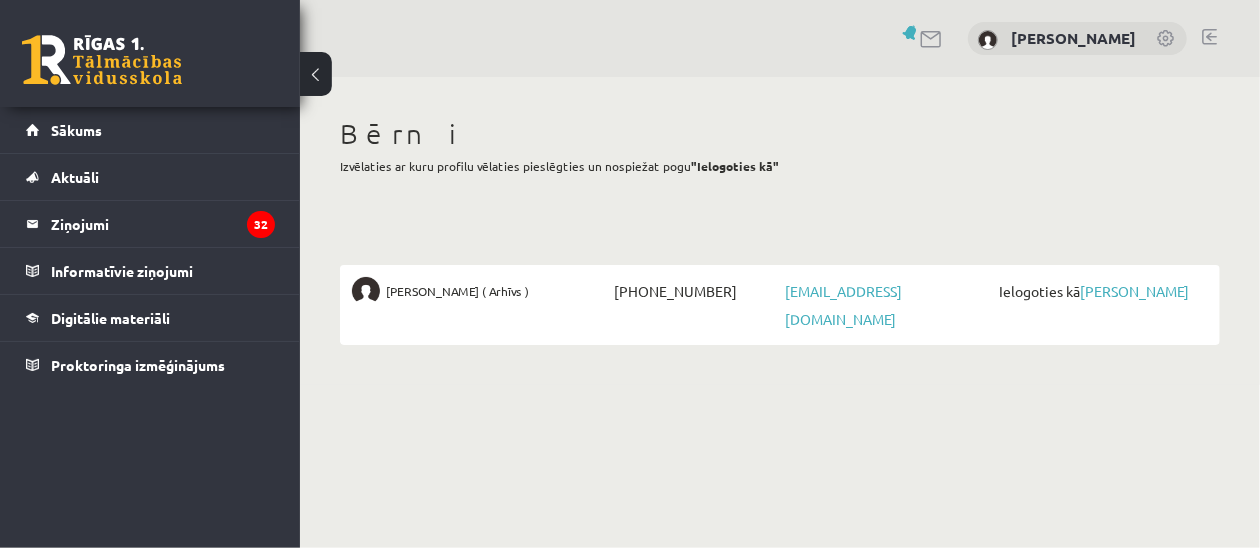 click at bounding box center [102, 60] 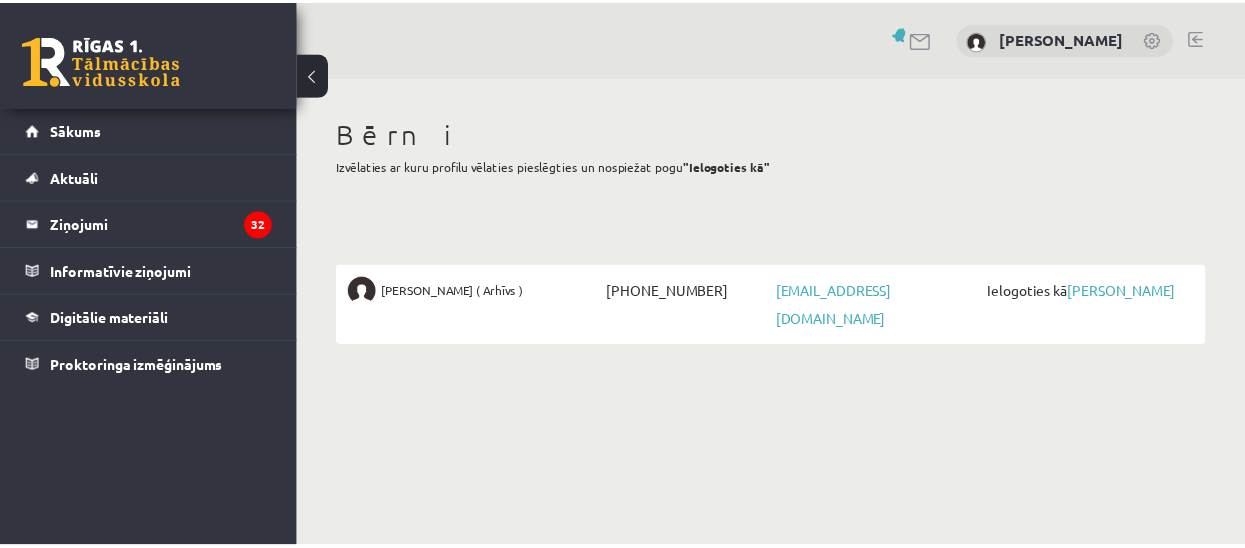 scroll, scrollTop: 0, scrollLeft: 0, axis: both 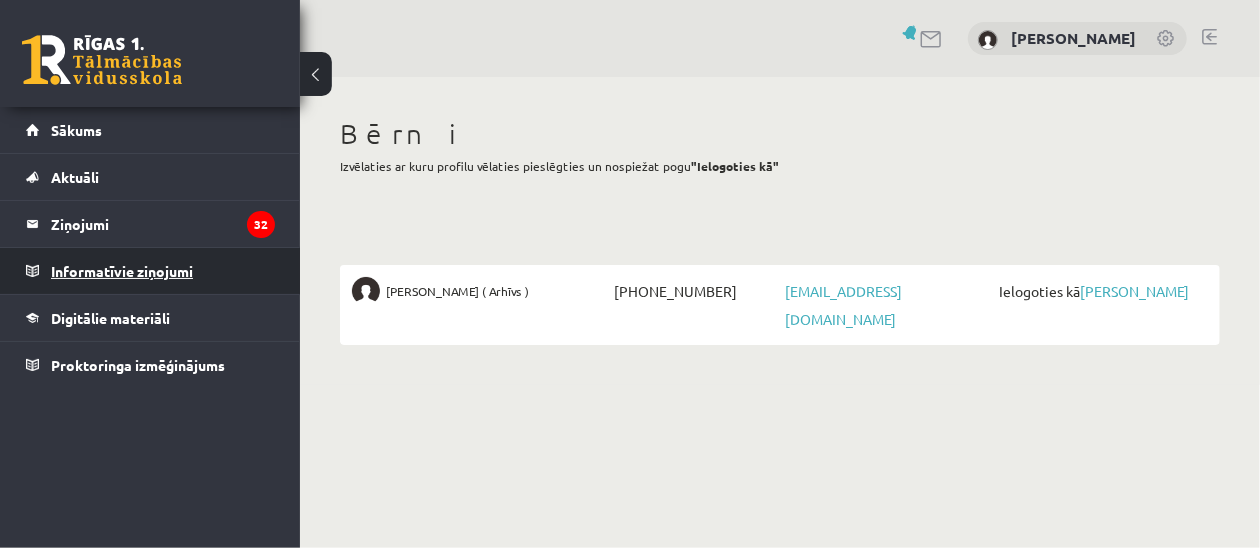 click on "Informatīvie ziņojumi
0" at bounding box center (163, 271) 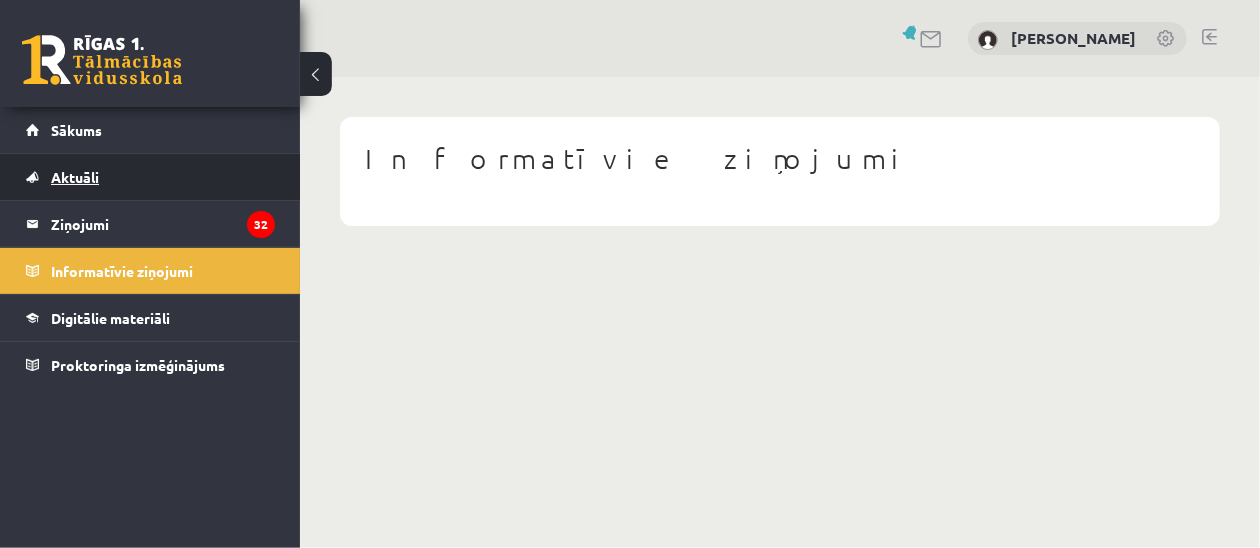 click on "Aktuāli" at bounding box center (75, 177) 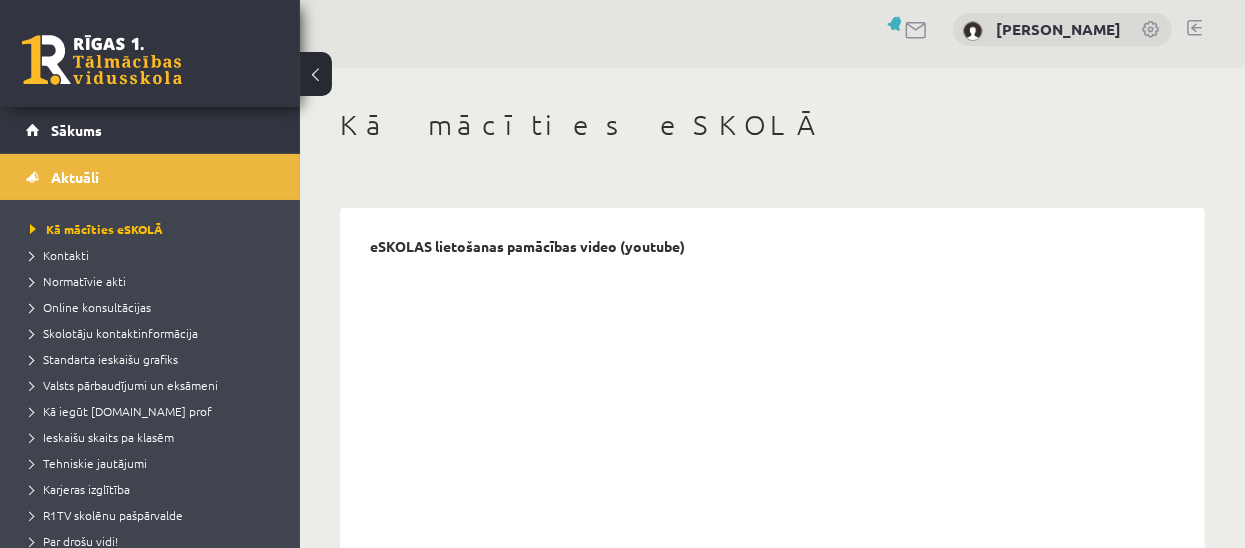 scroll, scrollTop: 0, scrollLeft: 0, axis: both 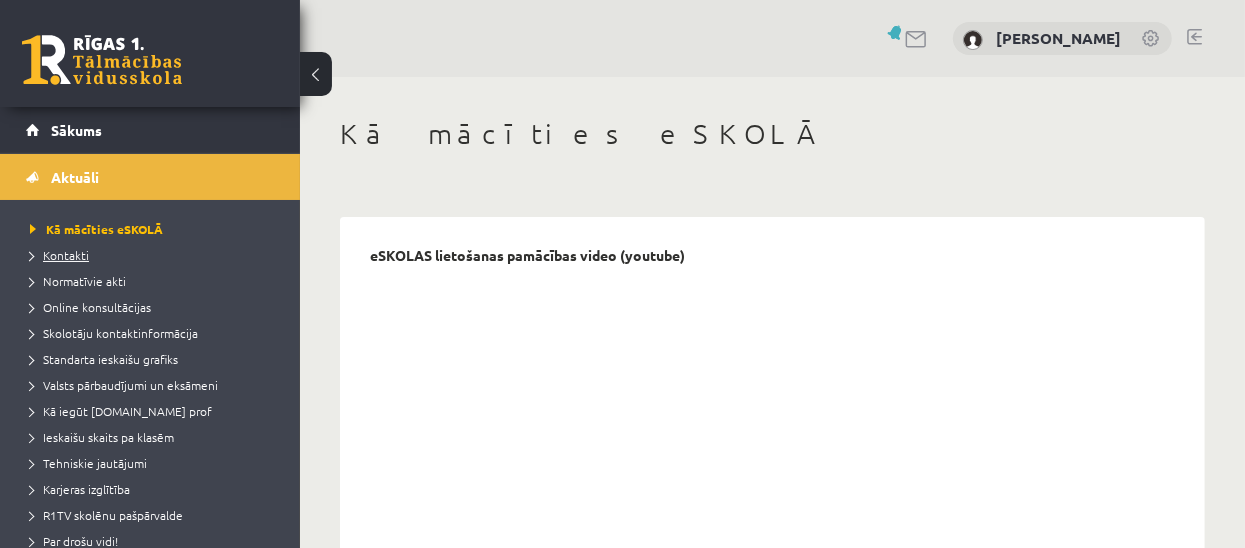 click on "Kontakti" at bounding box center [59, 255] 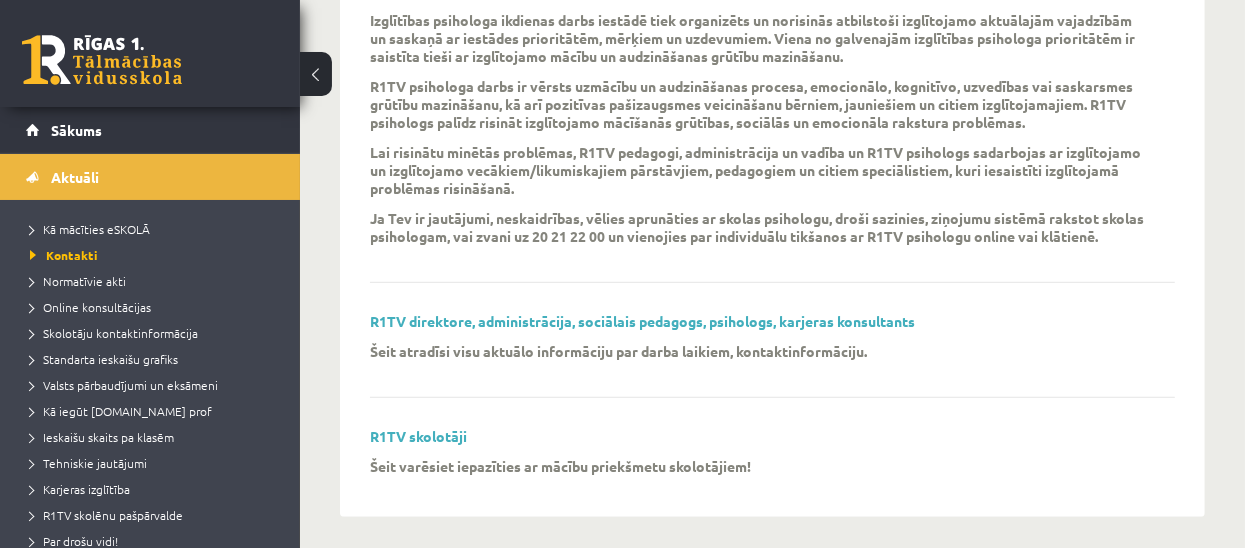 scroll, scrollTop: 780, scrollLeft: 0, axis: vertical 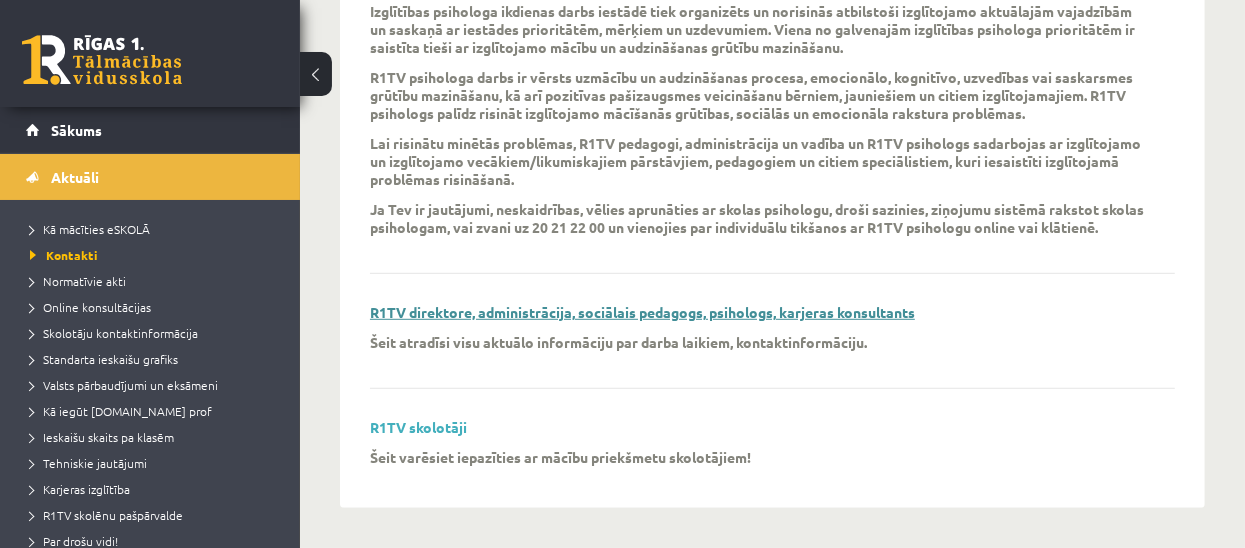 click on "R1TV direktore, administrācija, sociālais pedagogs, psihologs, karjeras konsultants" at bounding box center (642, 312) 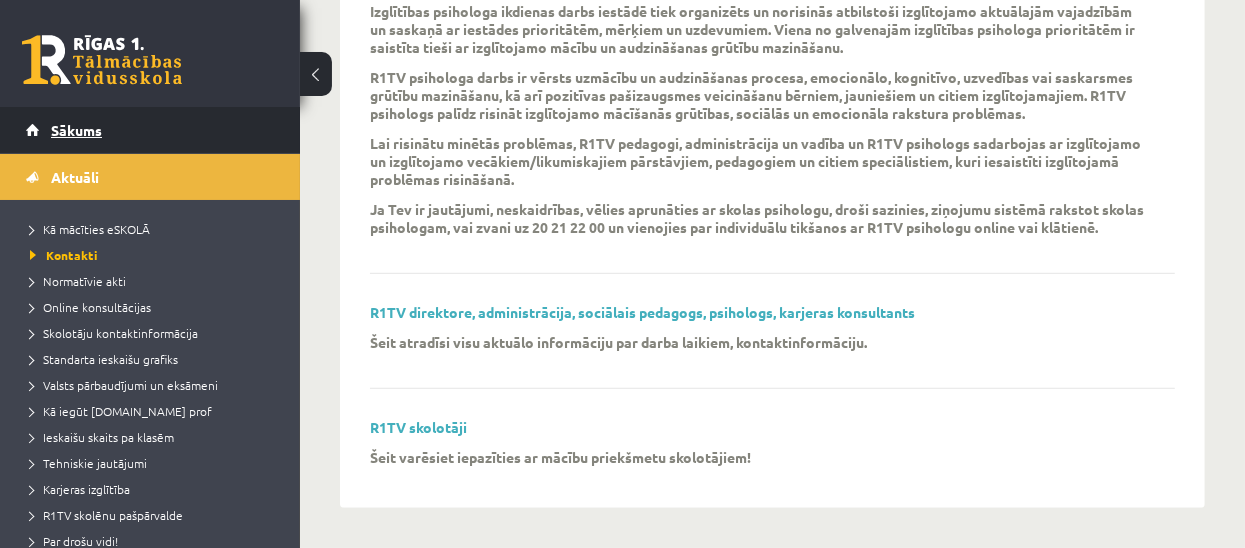 click on "Sākums" at bounding box center (76, 130) 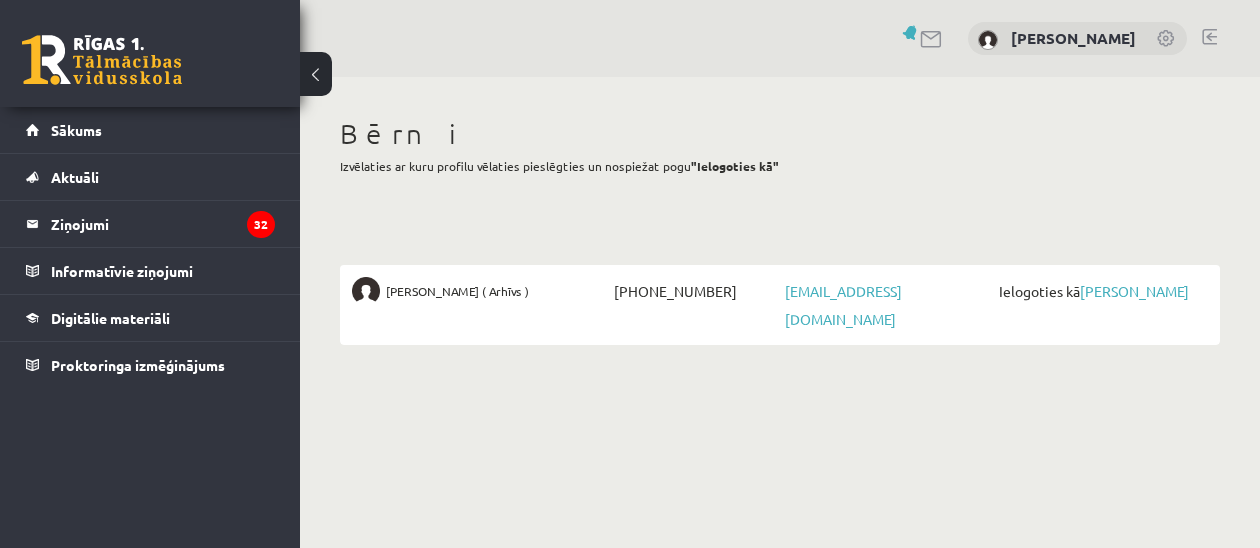 scroll, scrollTop: 0, scrollLeft: 0, axis: both 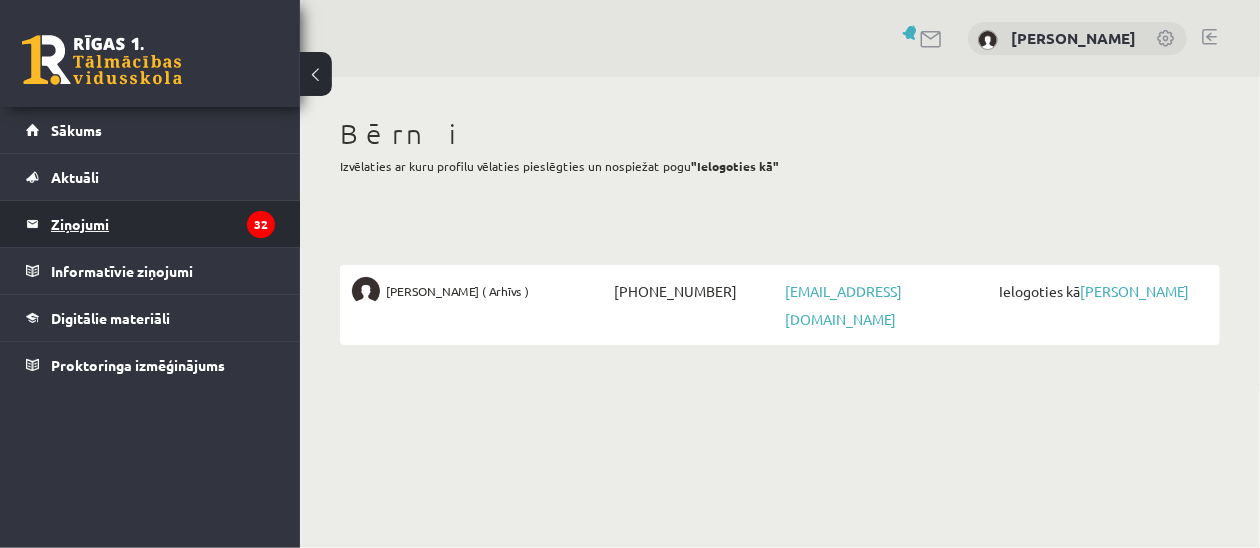 click on "Ziņojumi
32" at bounding box center (163, 224) 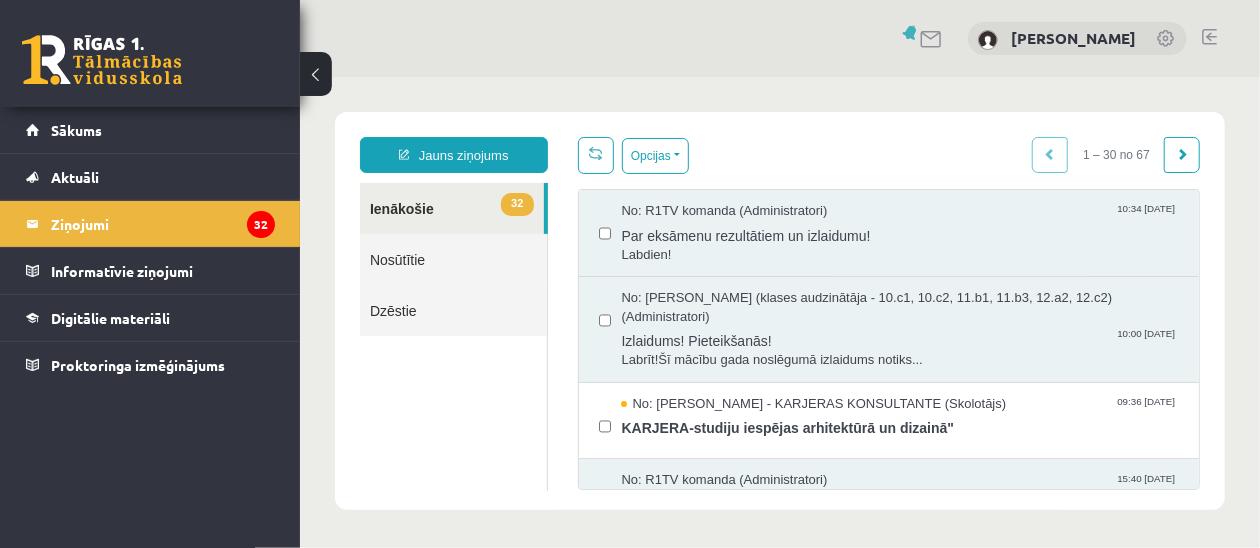 scroll, scrollTop: 0, scrollLeft: 0, axis: both 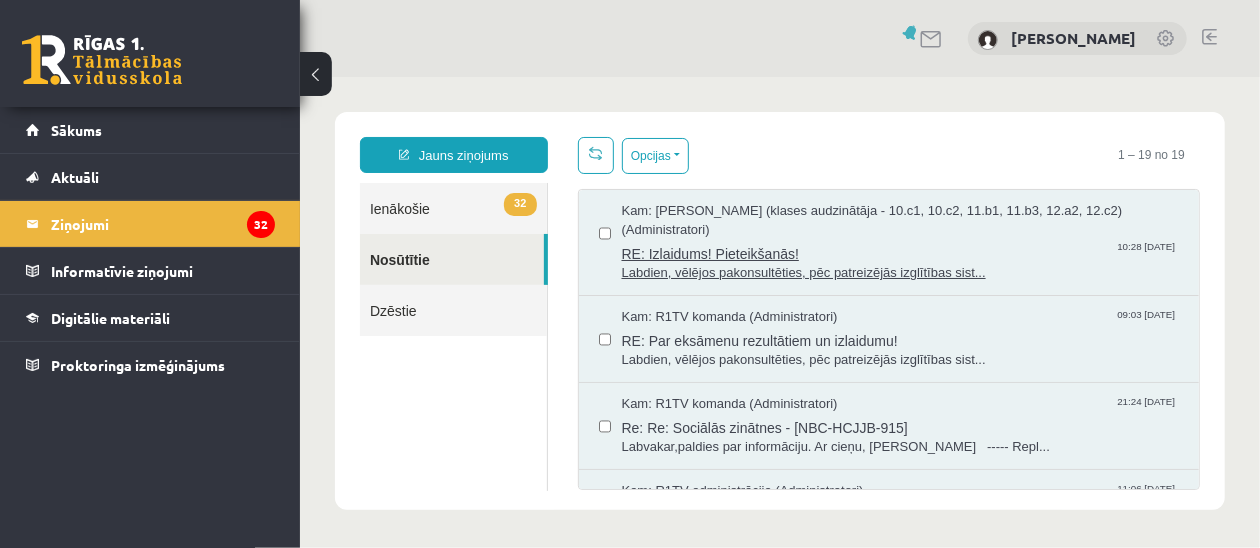 click on "RE: Izlaidums! Pieteikšanās!" at bounding box center [899, 250] 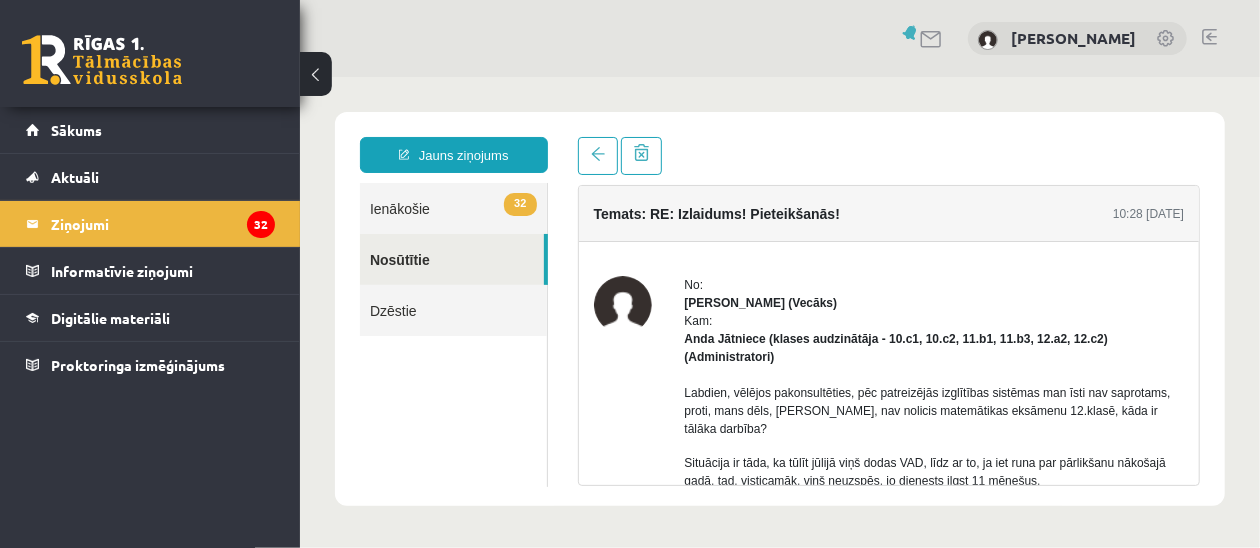 scroll, scrollTop: 0, scrollLeft: 0, axis: both 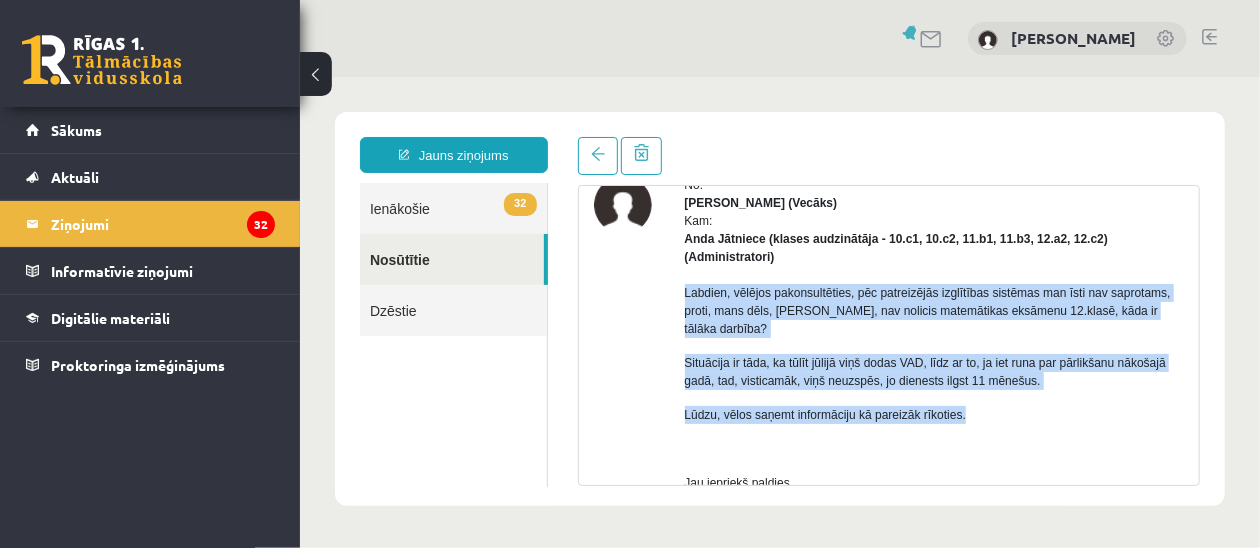 drag, startPoint x: 682, startPoint y: 288, endPoint x: 985, endPoint y: 411, distance: 327.01376 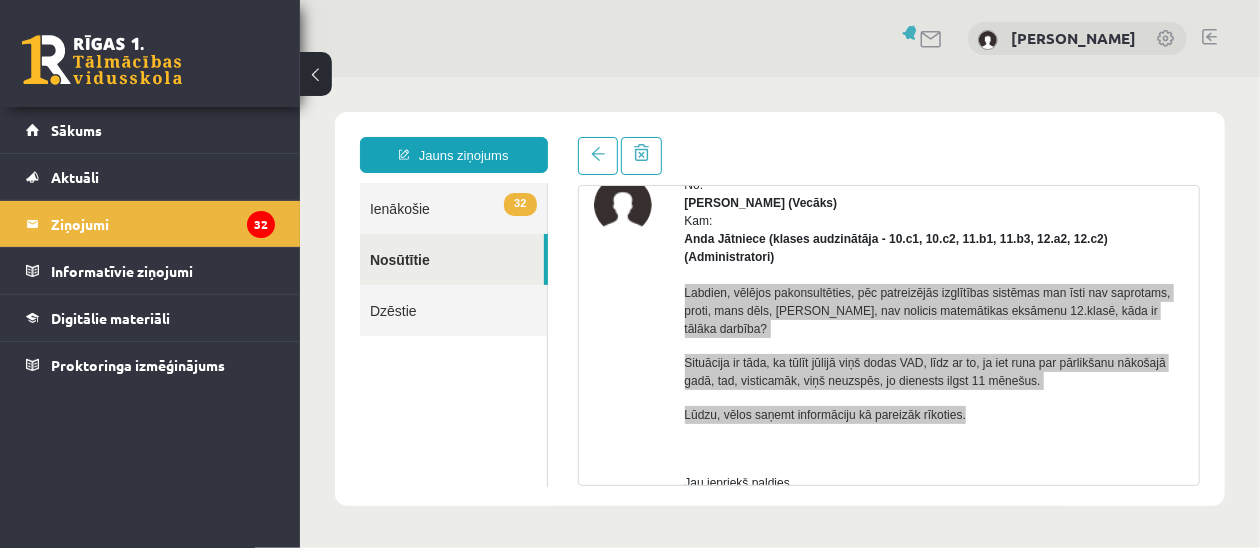 click at bounding box center [1209, 37] 